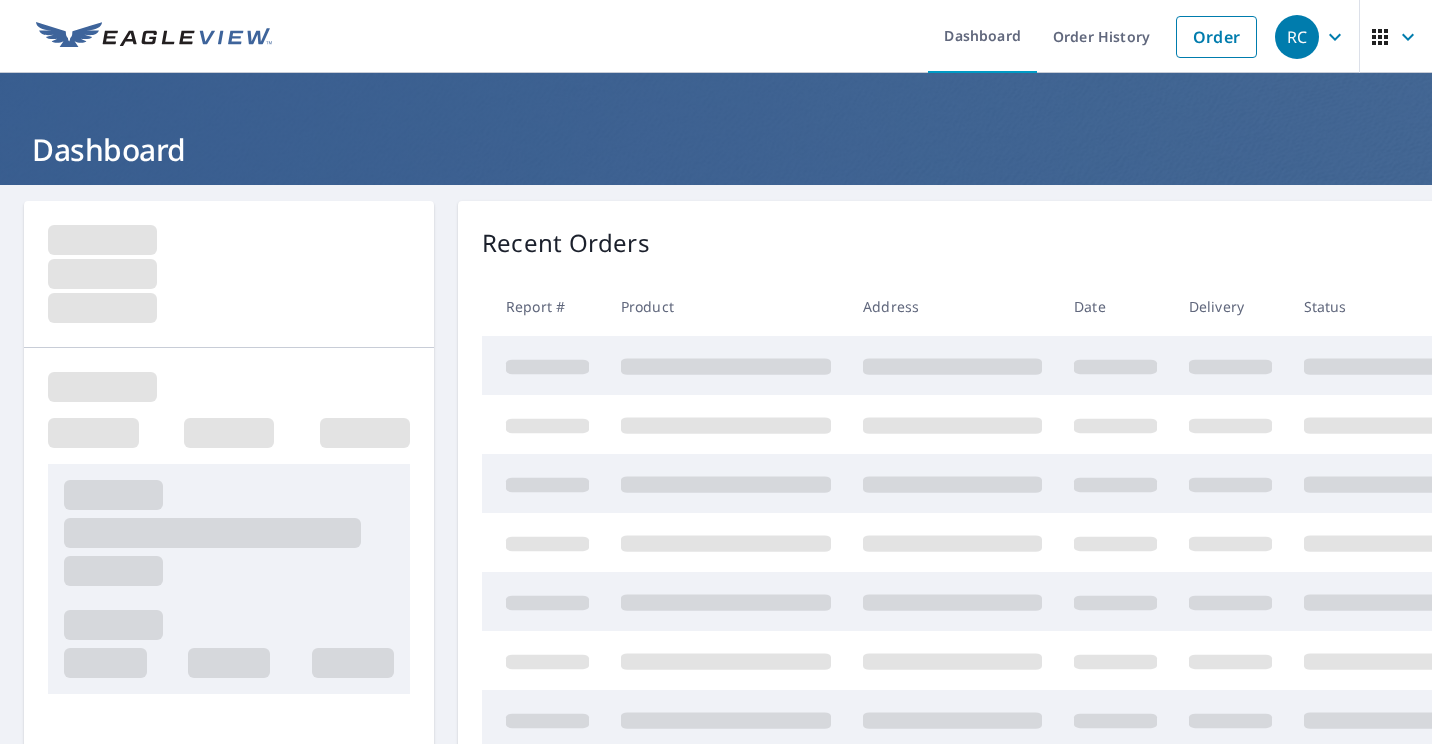 scroll, scrollTop: 0, scrollLeft: 0, axis: both 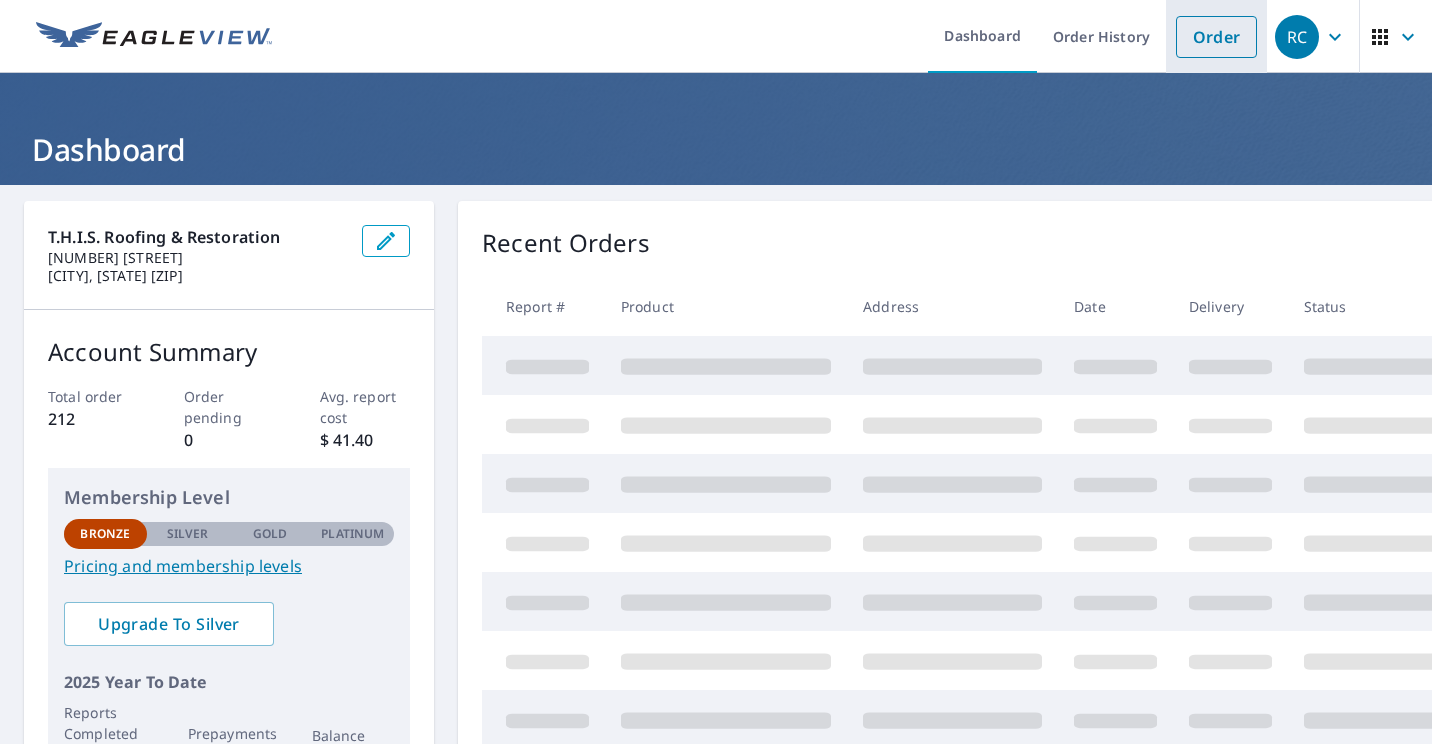click on "Order" at bounding box center [1216, 37] 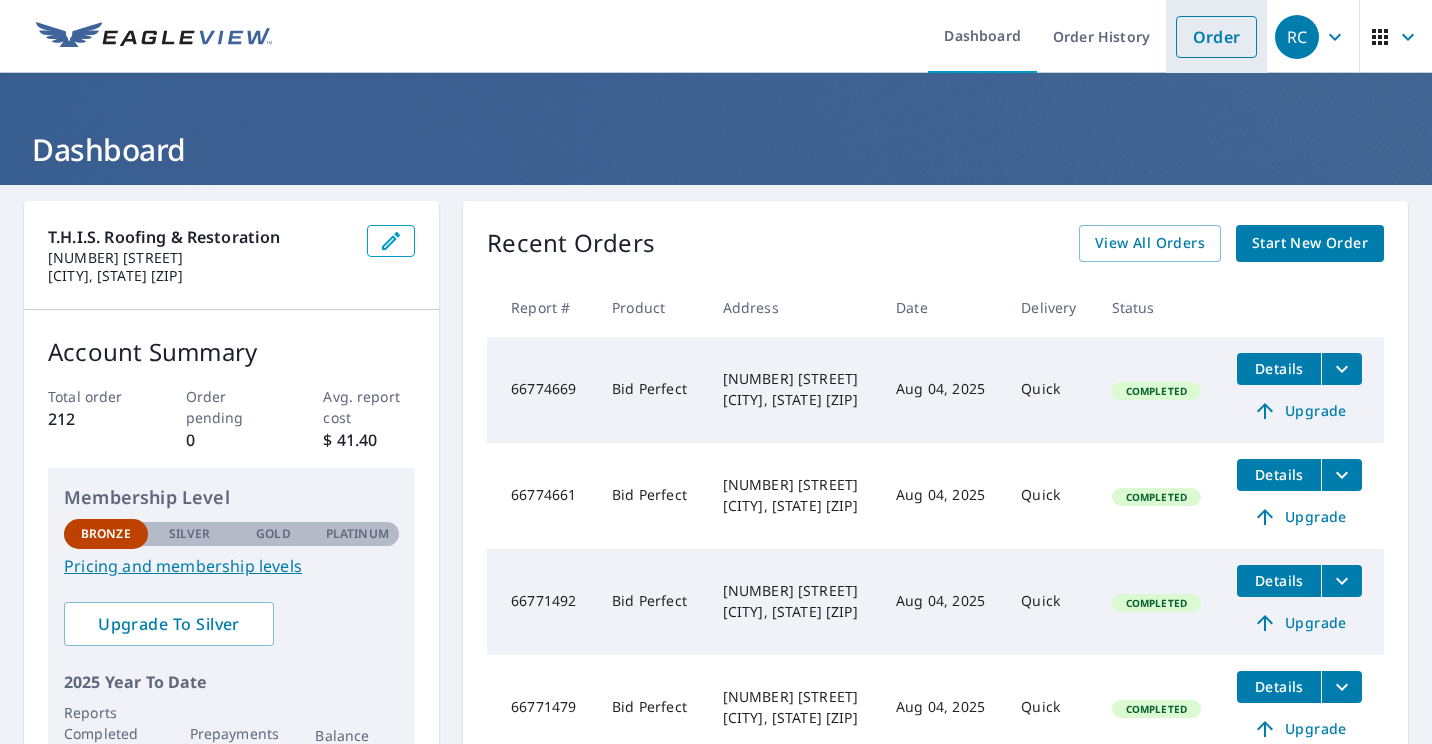 click on "Order" at bounding box center (1216, 37) 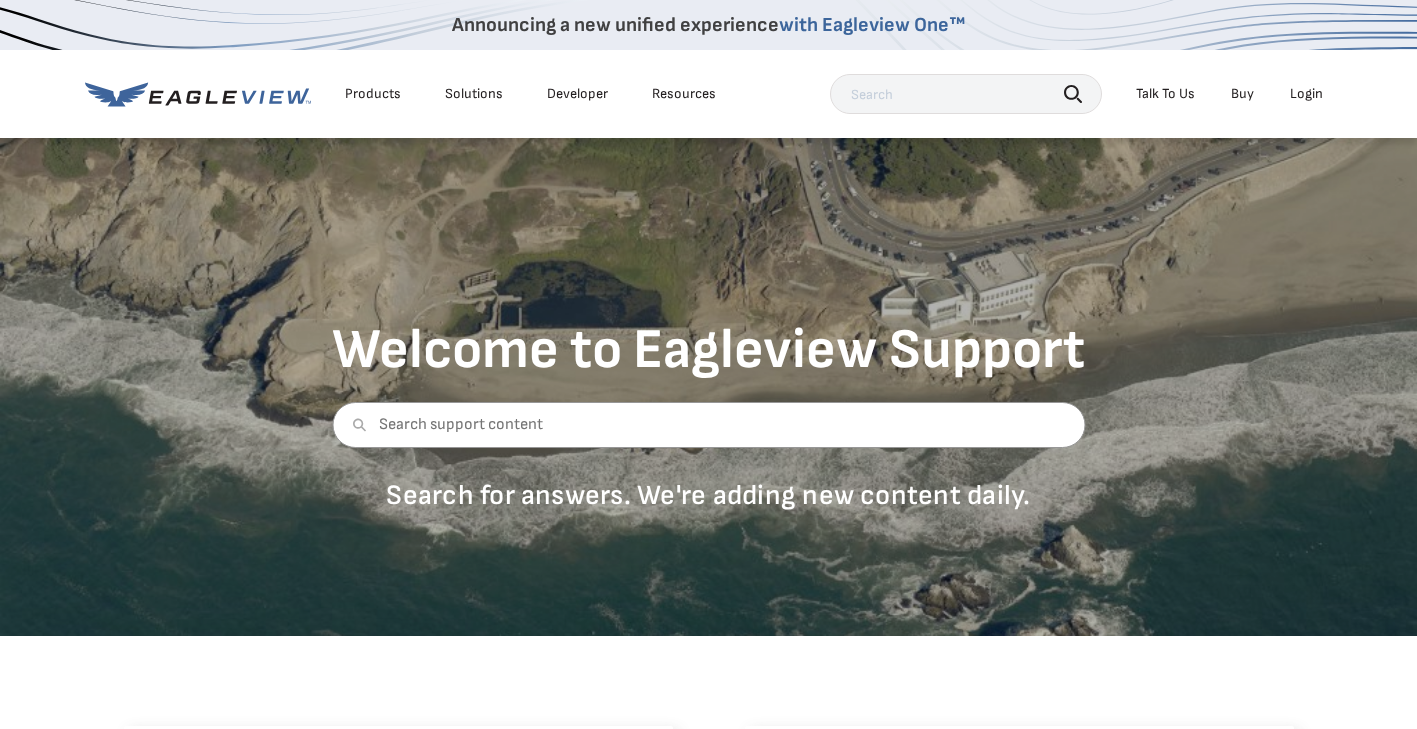 scroll, scrollTop: 0, scrollLeft: 0, axis: both 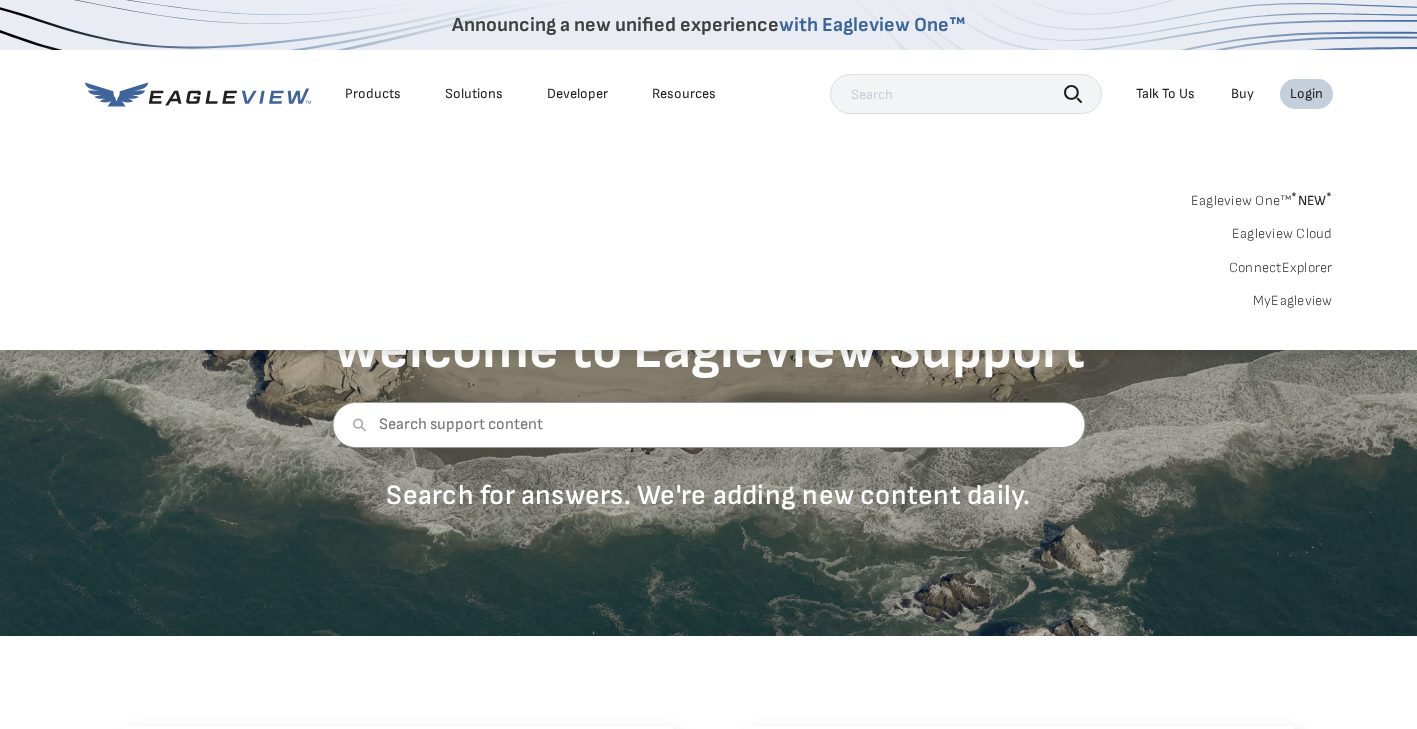 click on "MyEagleview" at bounding box center (1293, 301) 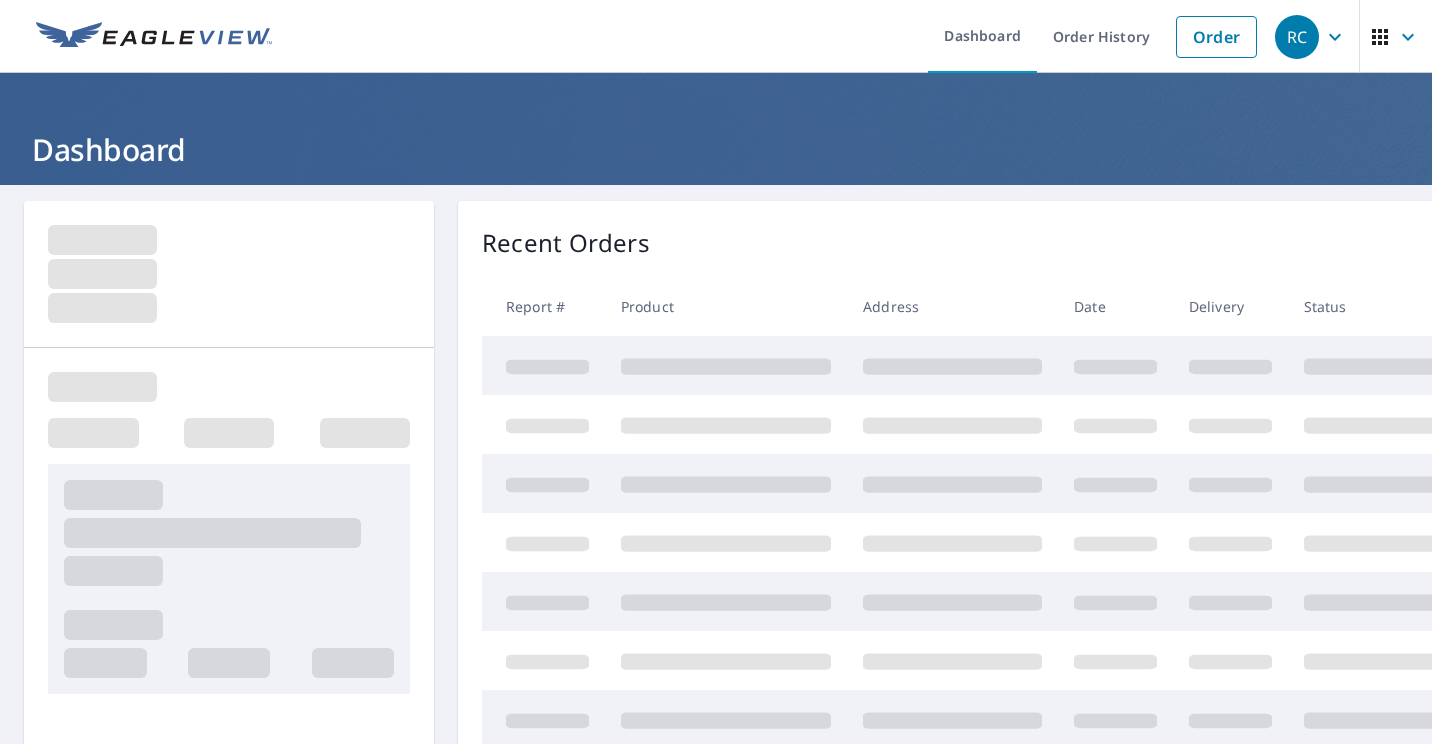 scroll, scrollTop: 0, scrollLeft: 0, axis: both 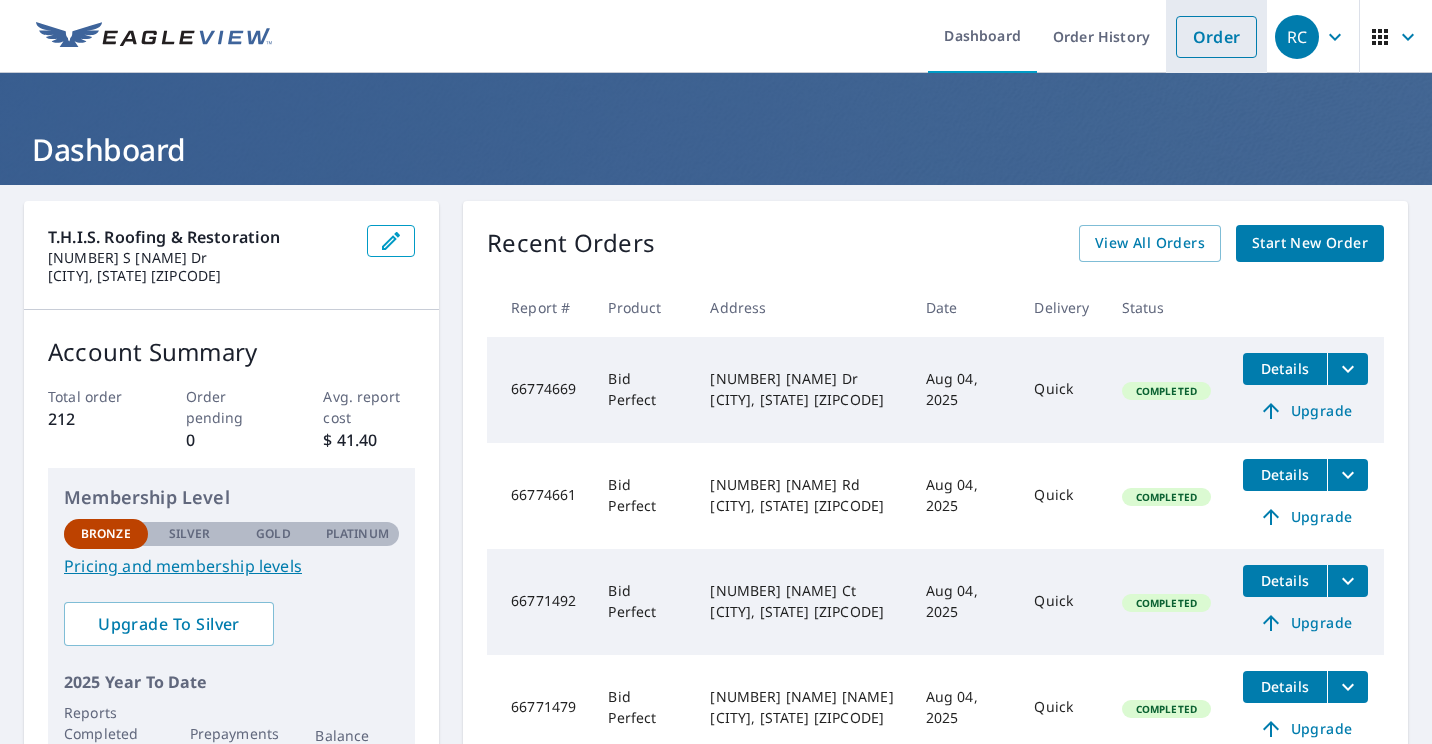 click on "Order" at bounding box center [1216, 37] 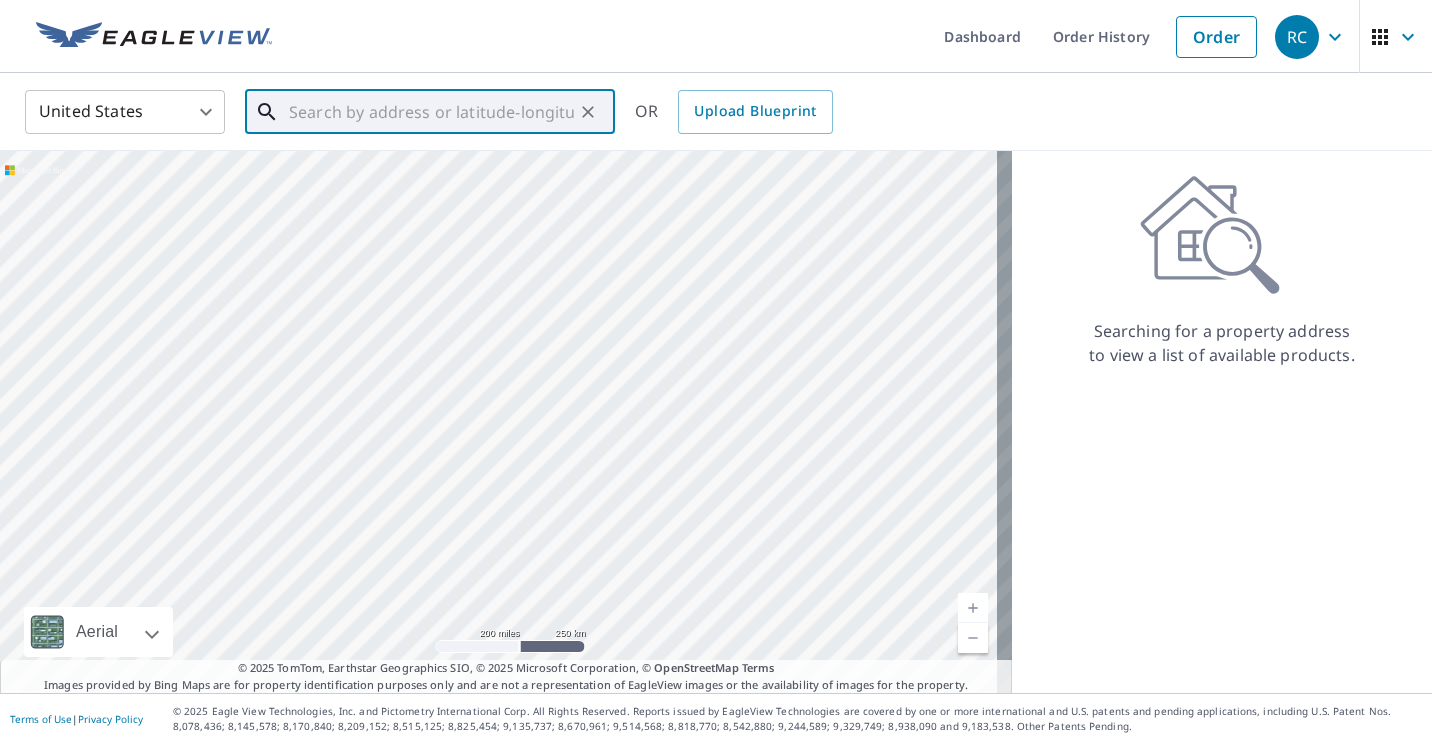 click at bounding box center (431, 112) 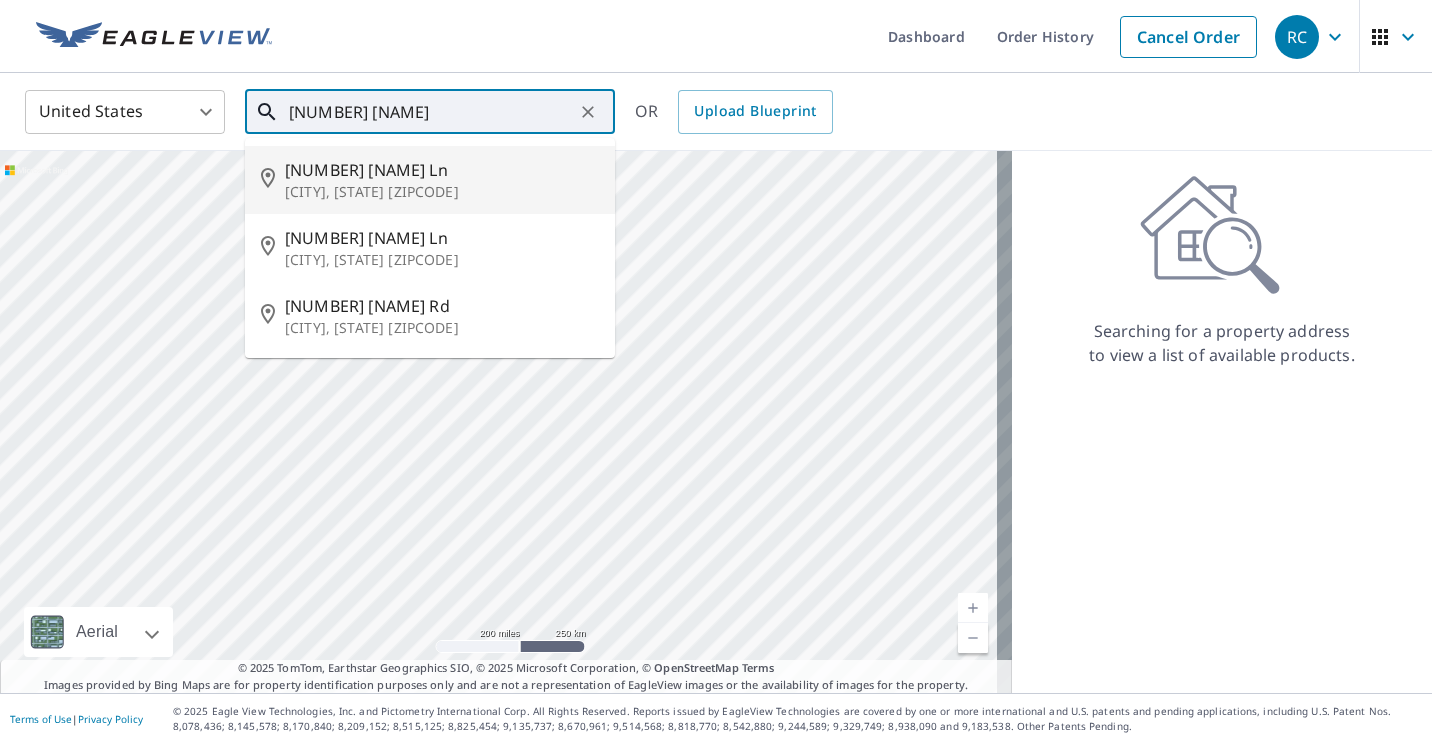 drag, startPoint x: 389, startPoint y: 168, endPoint x: 332, endPoint y: 172, distance: 57.14018 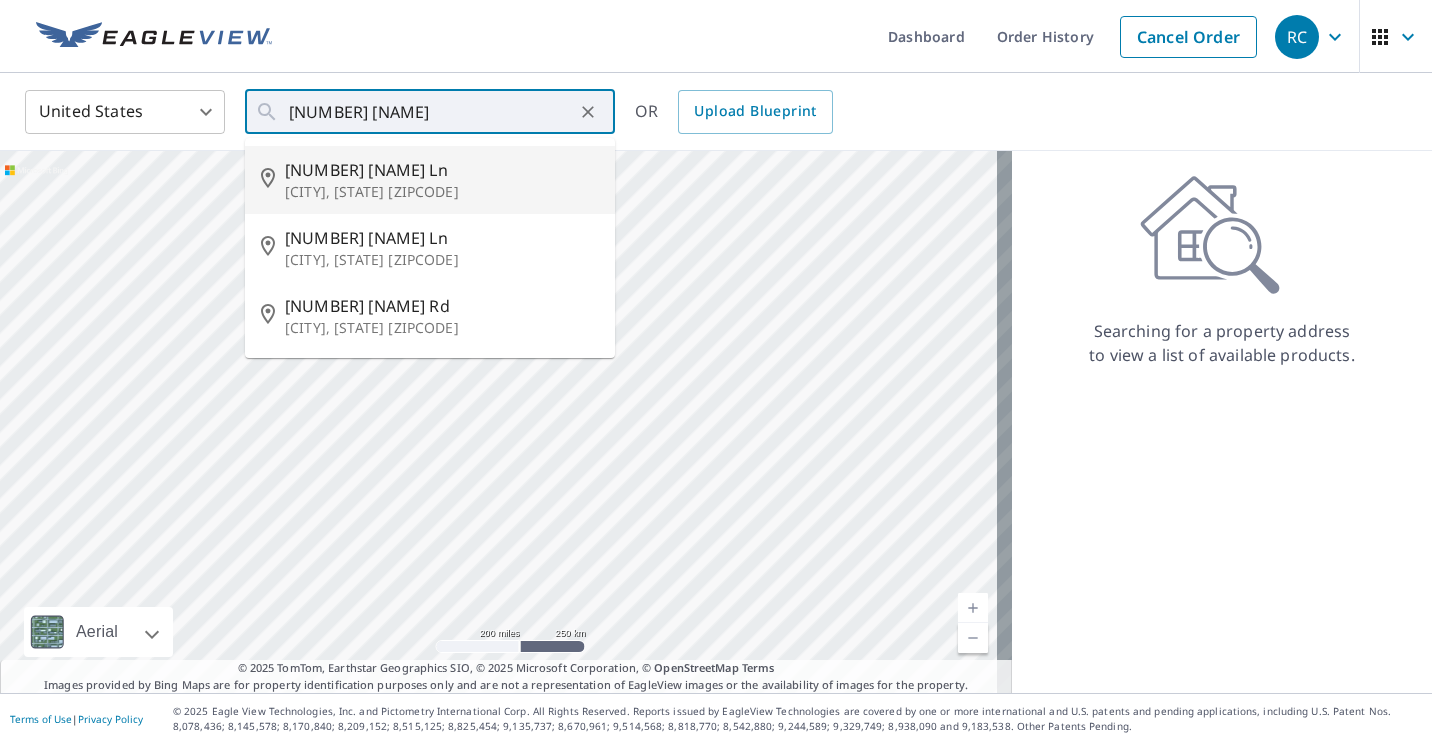 type on "[NUMBER] [NAME] Ln [CITY], [STATE] [ZIPCODE]" 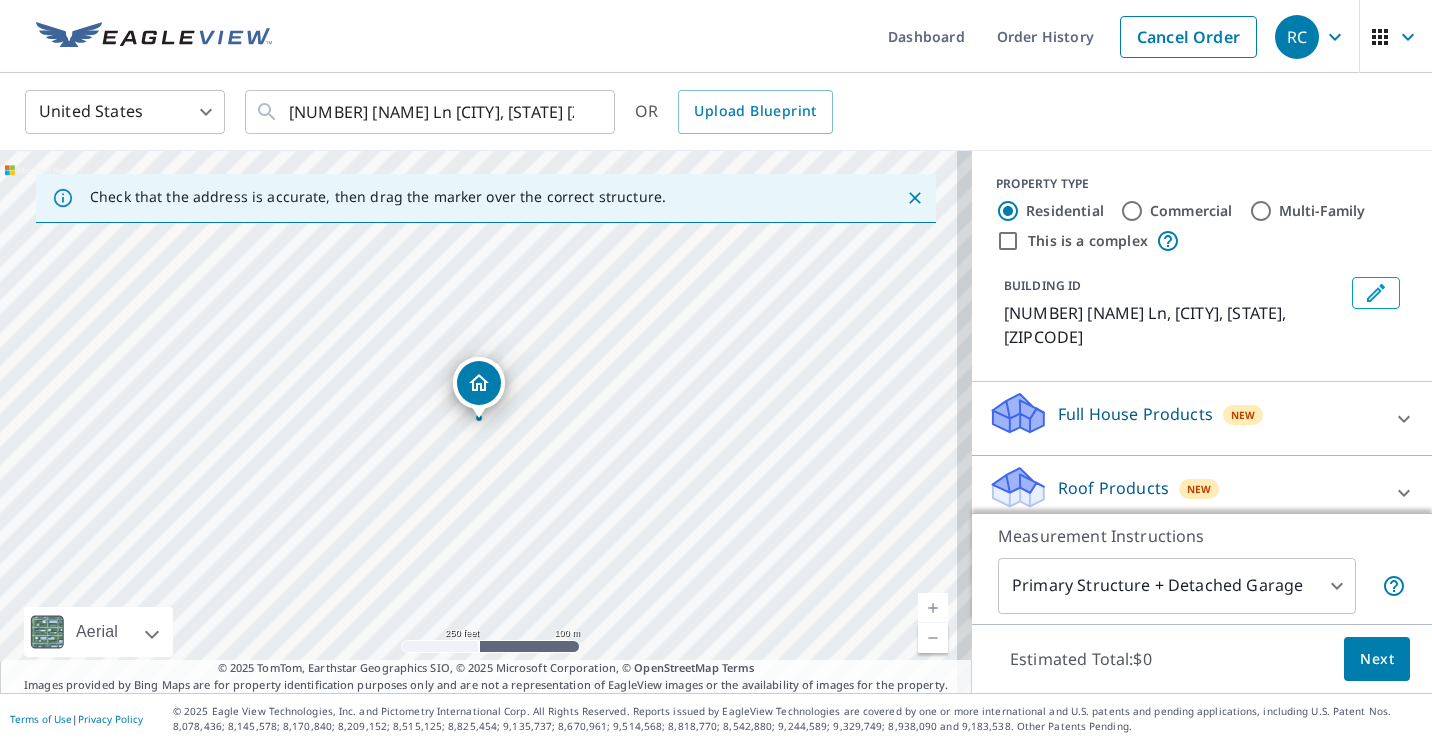 click on "Roof Products New" at bounding box center (1184, 492) 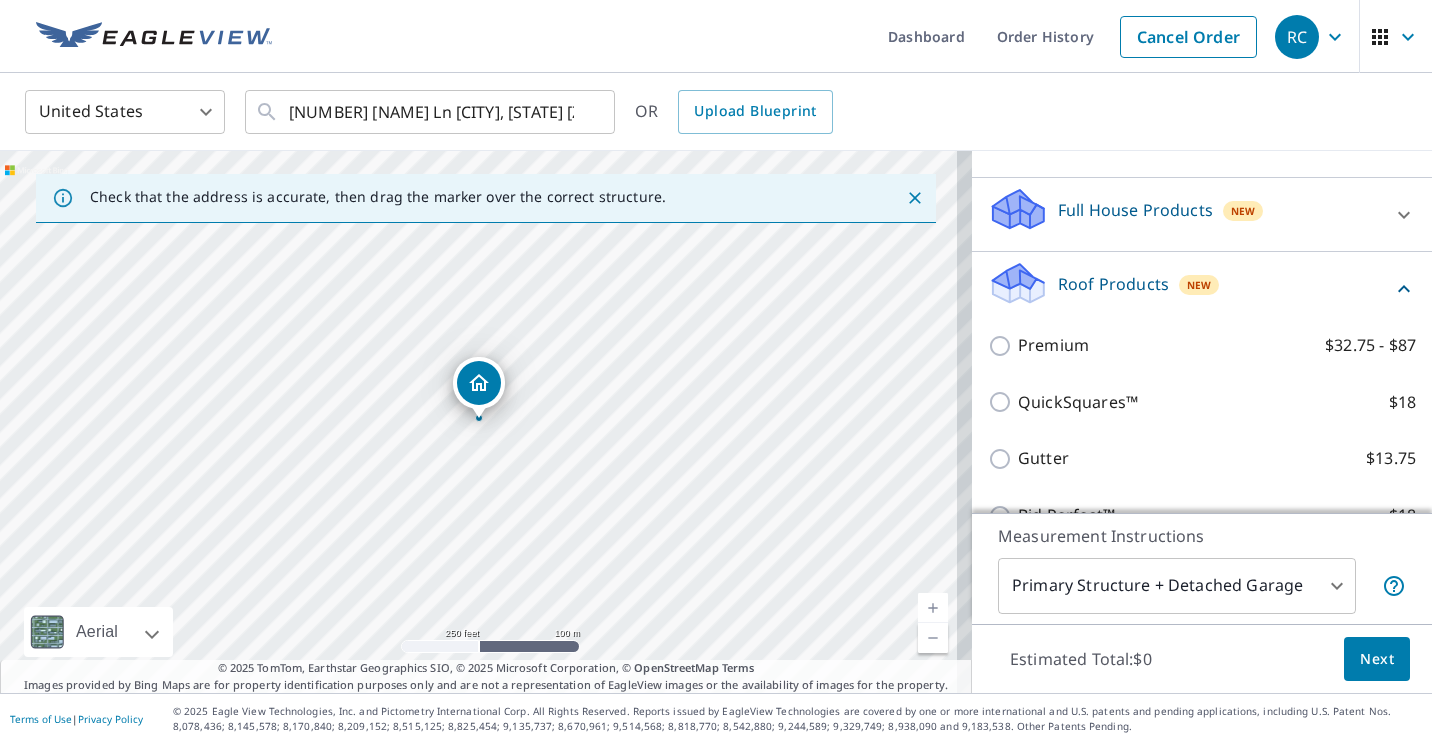 scroll, scrollTop: 217, scrollLeft: 0, axis: vertical 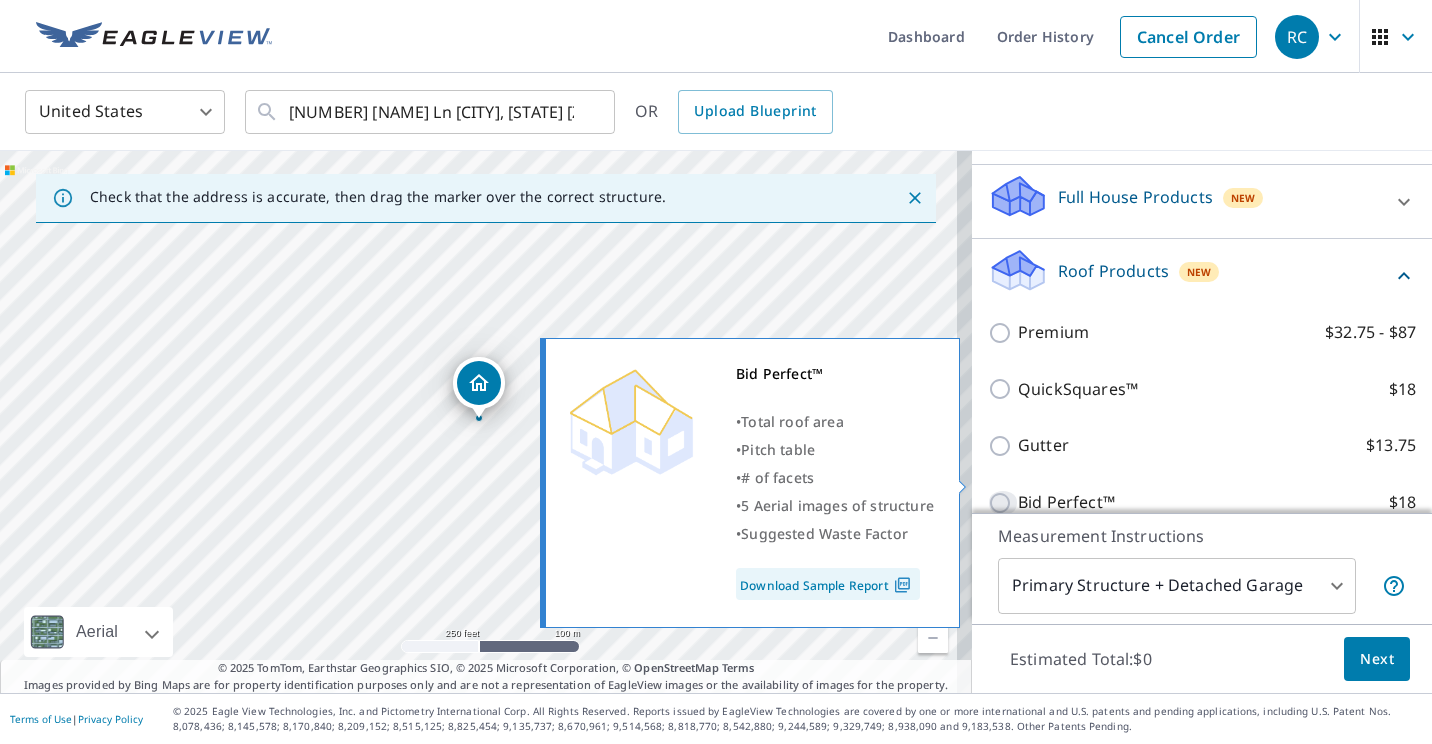 click on "Bid Perfect™ $18" at bounding box center (1003, 503) 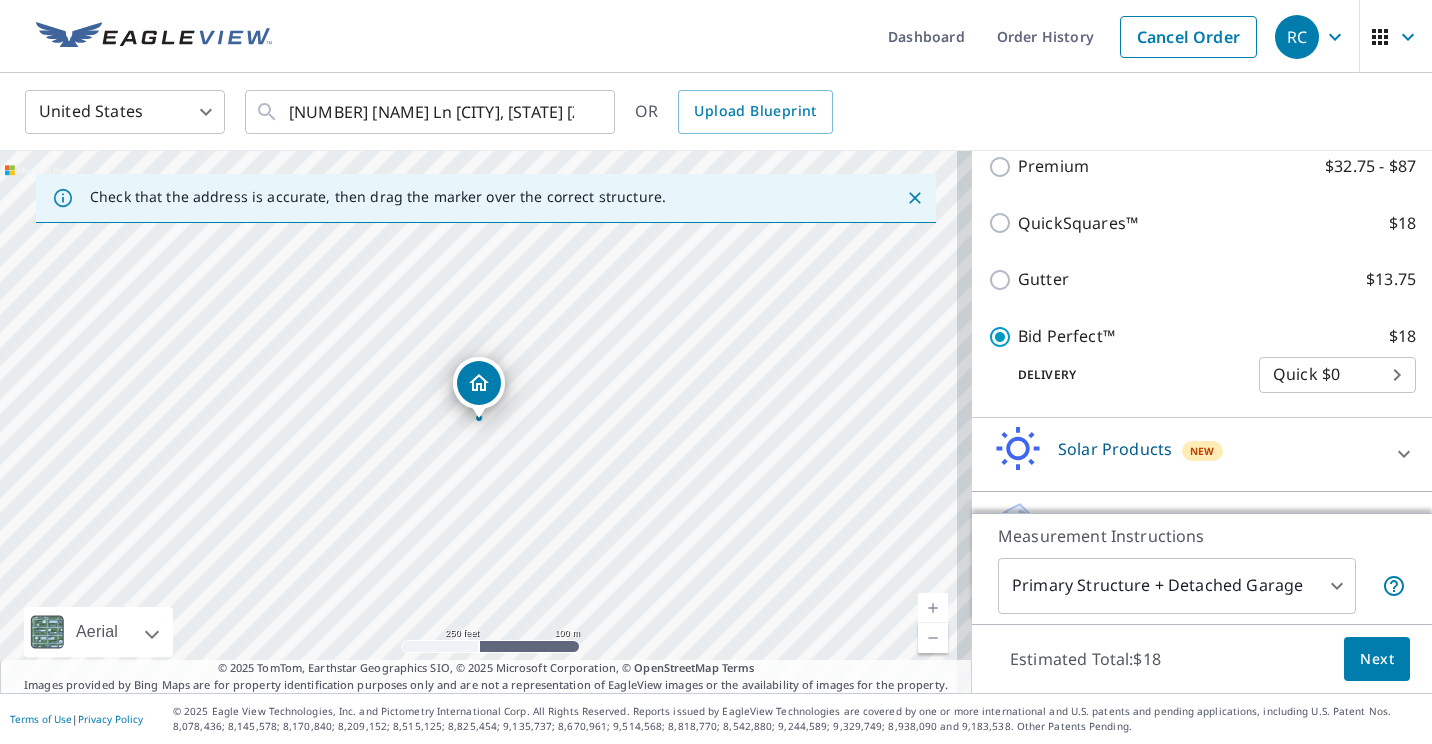 scroll, scrollTop: 435, scrollLeft: 0, axis: vertical 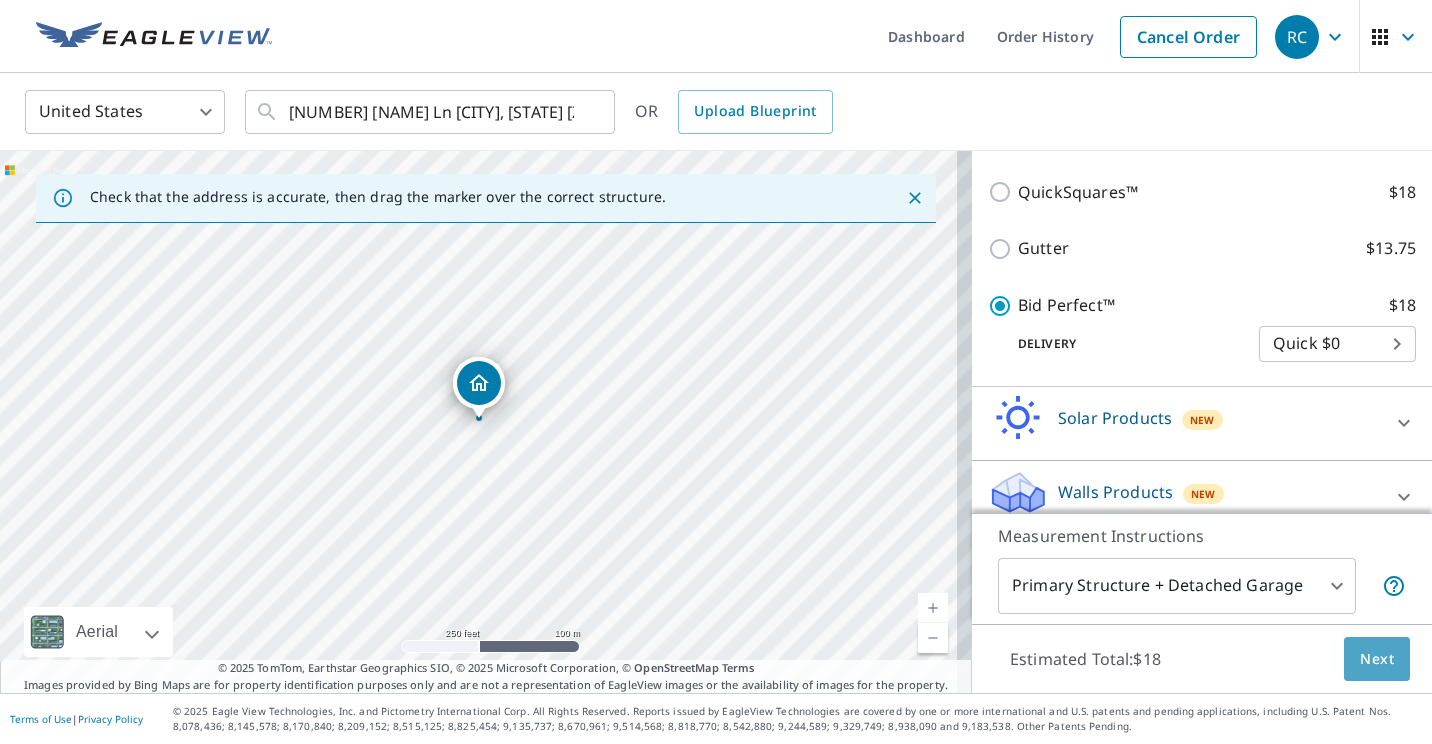 click on "Next" at bounding box center [1377, 659] 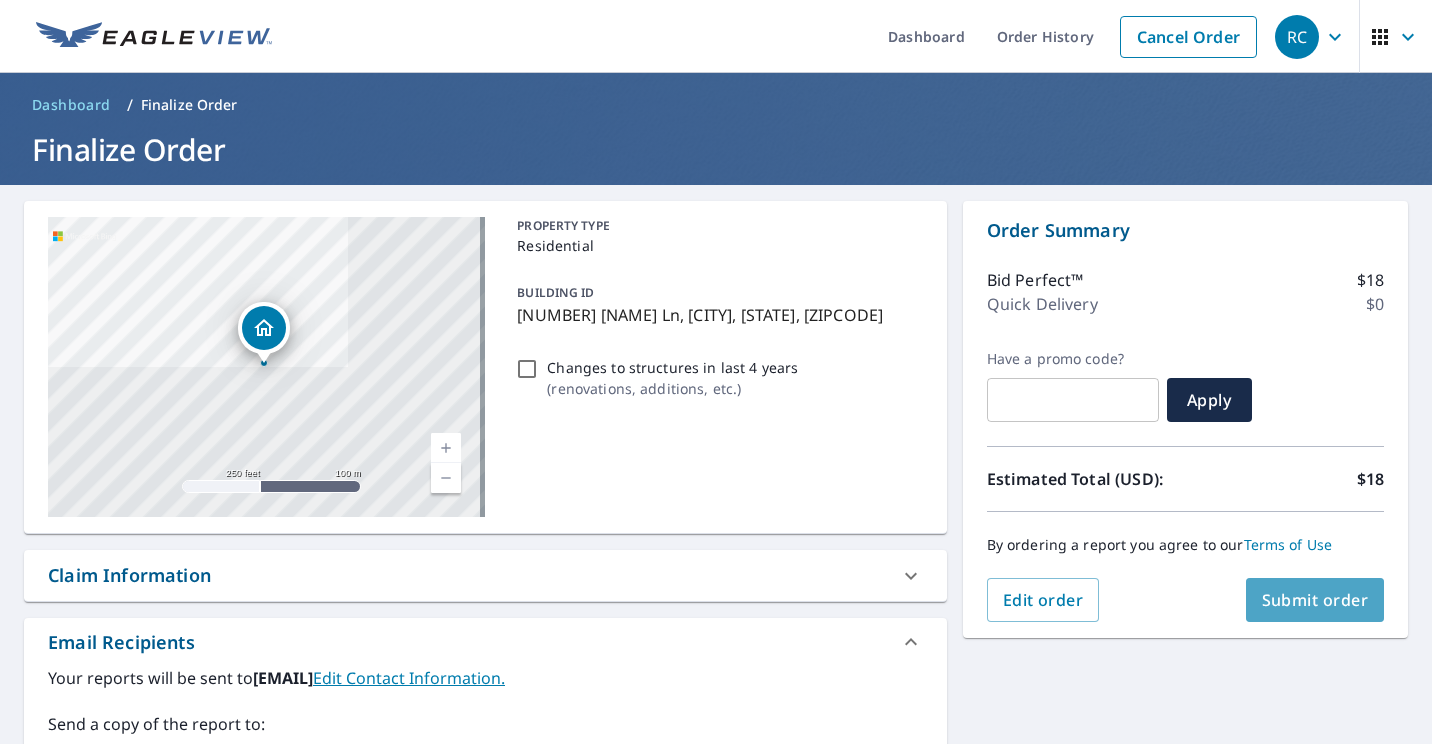 click on "Submit order" at bounding box center [1315, 600] 